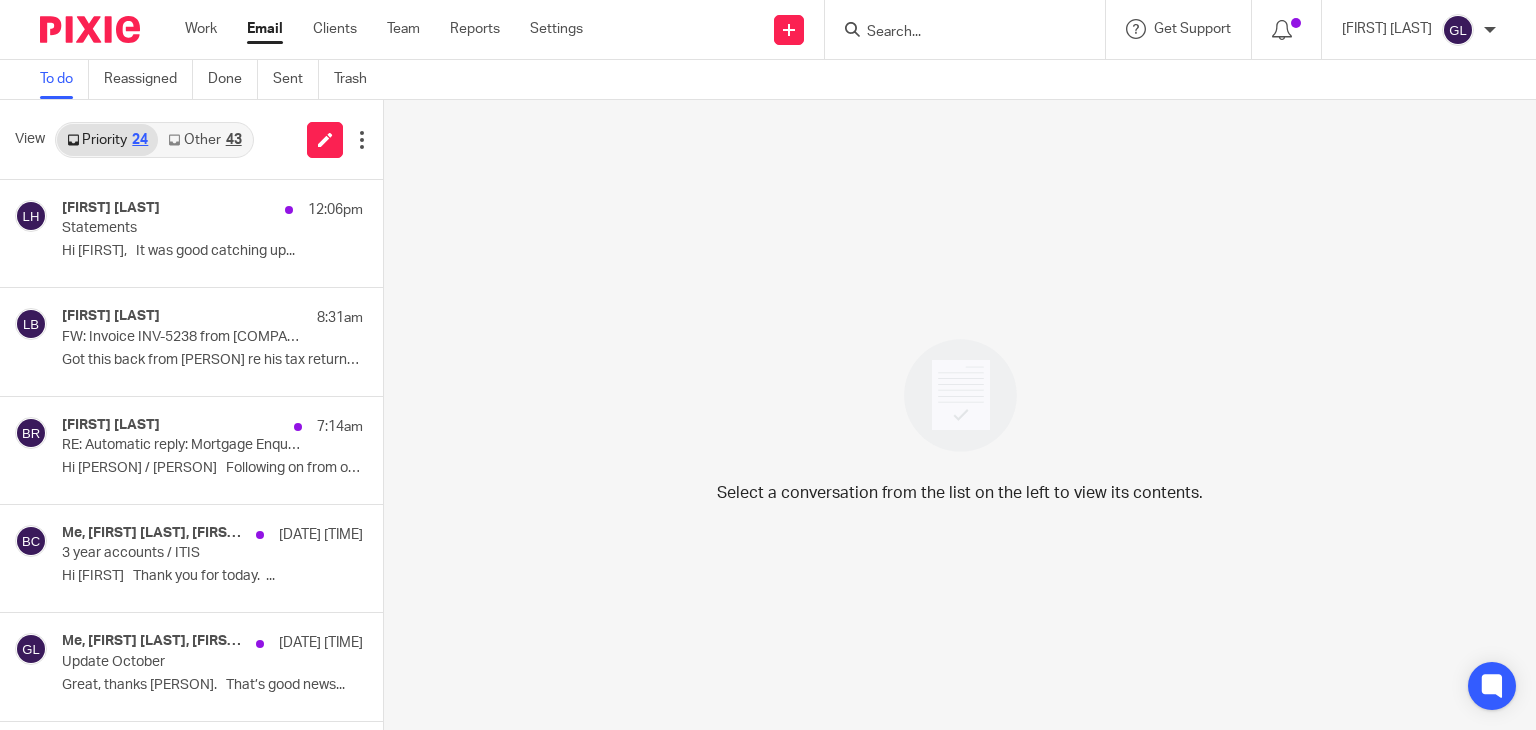 scroll, scrollTop: 0, scrollLeft: 0, axis: both 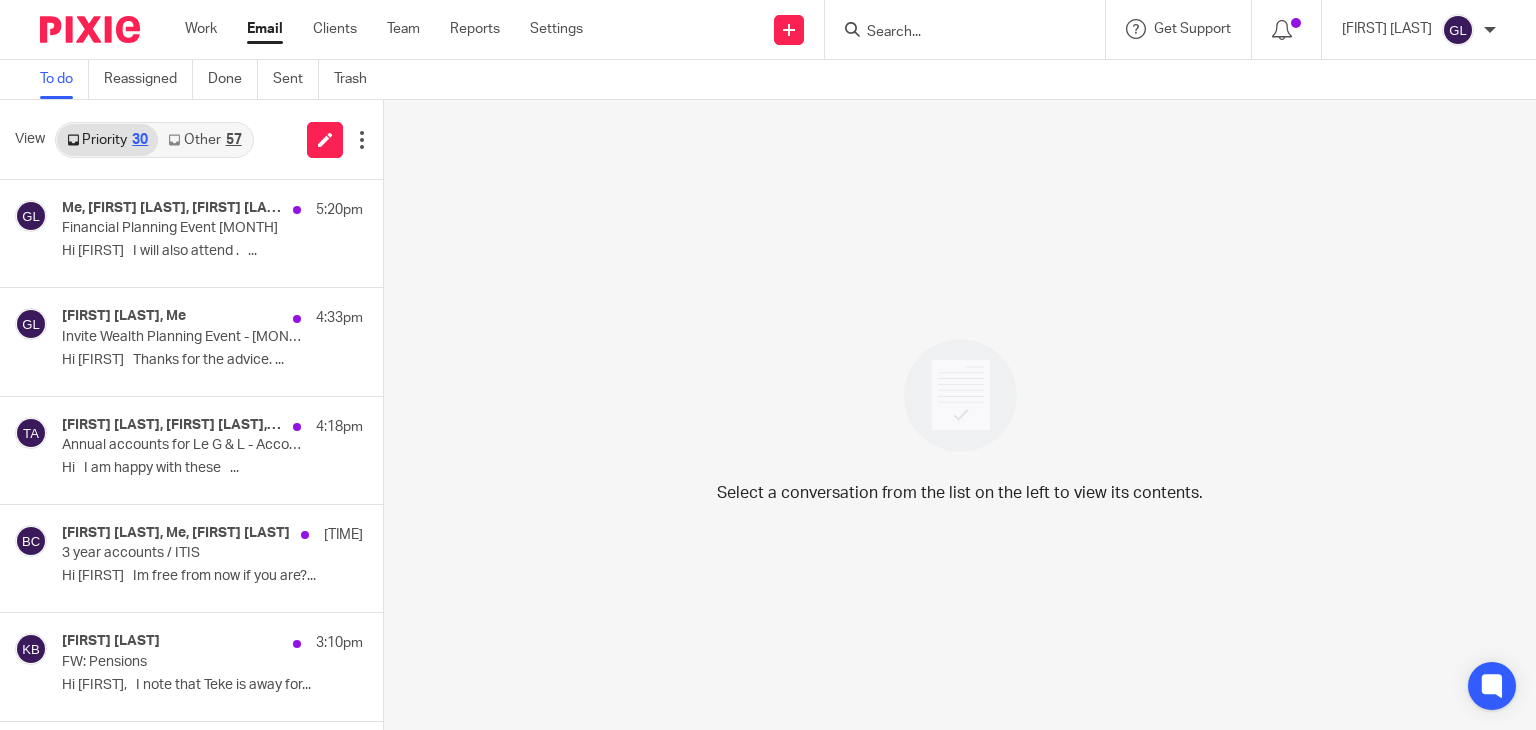 click on "Other
57" at bounding box center (204, 140) 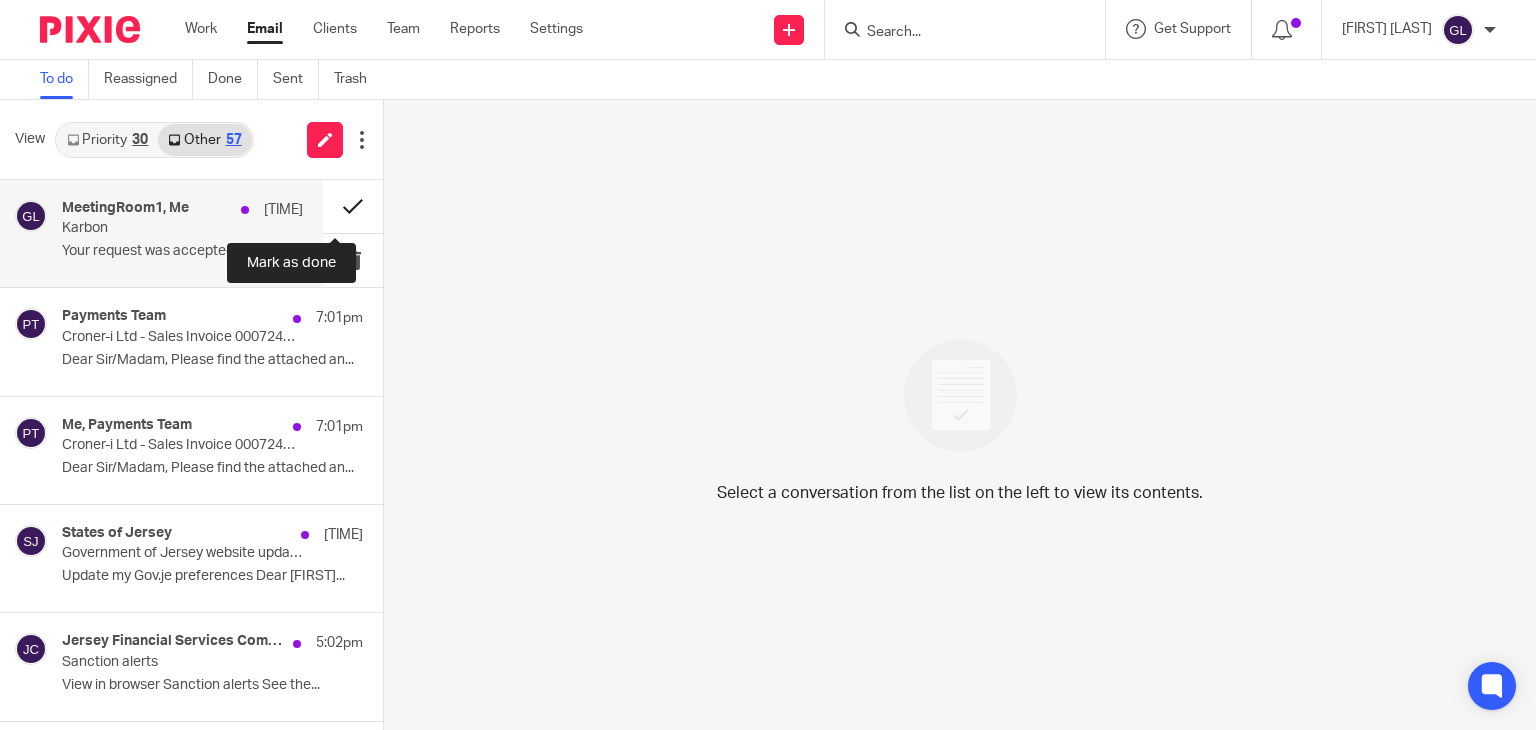 click at bounding box center [353, 206] 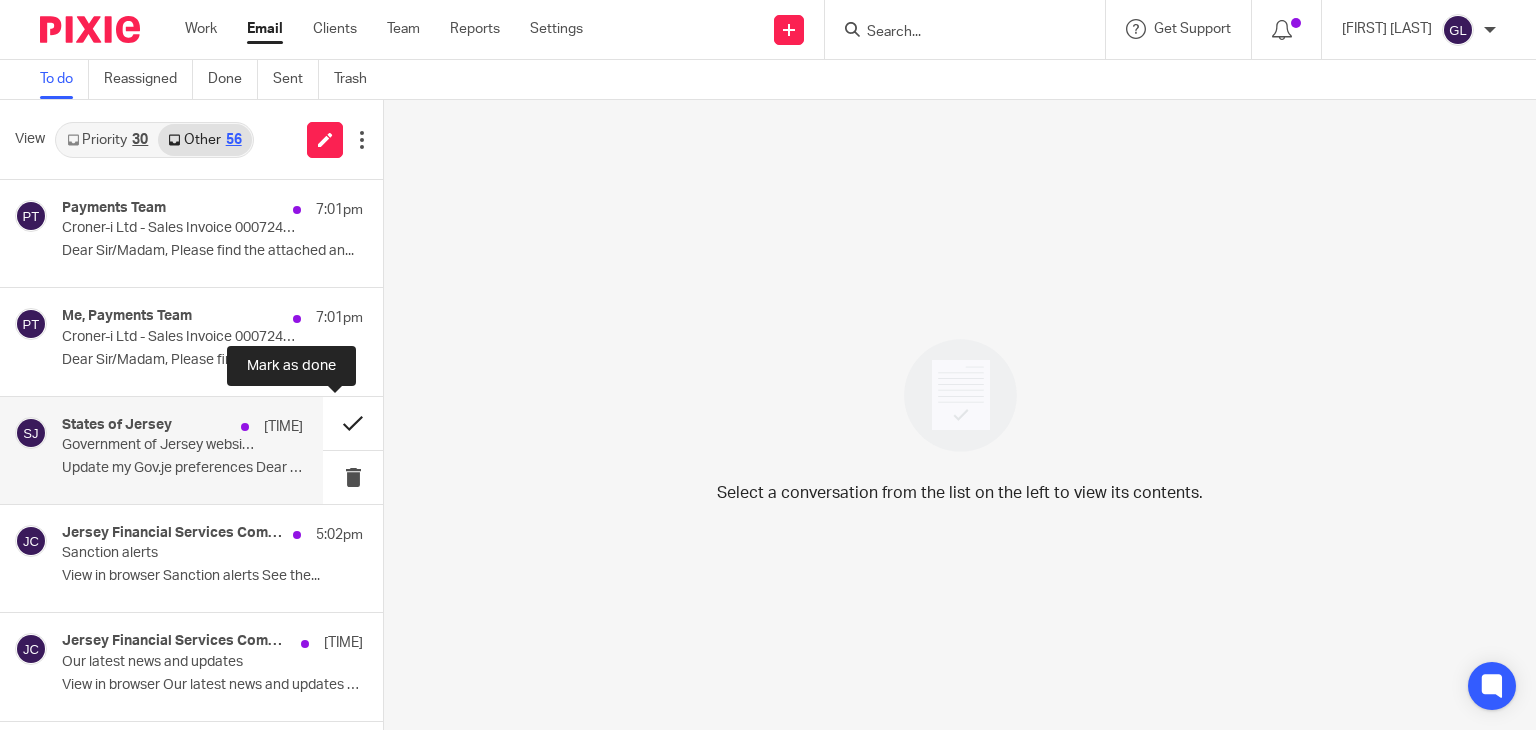 click at bounding box center (353, 423) 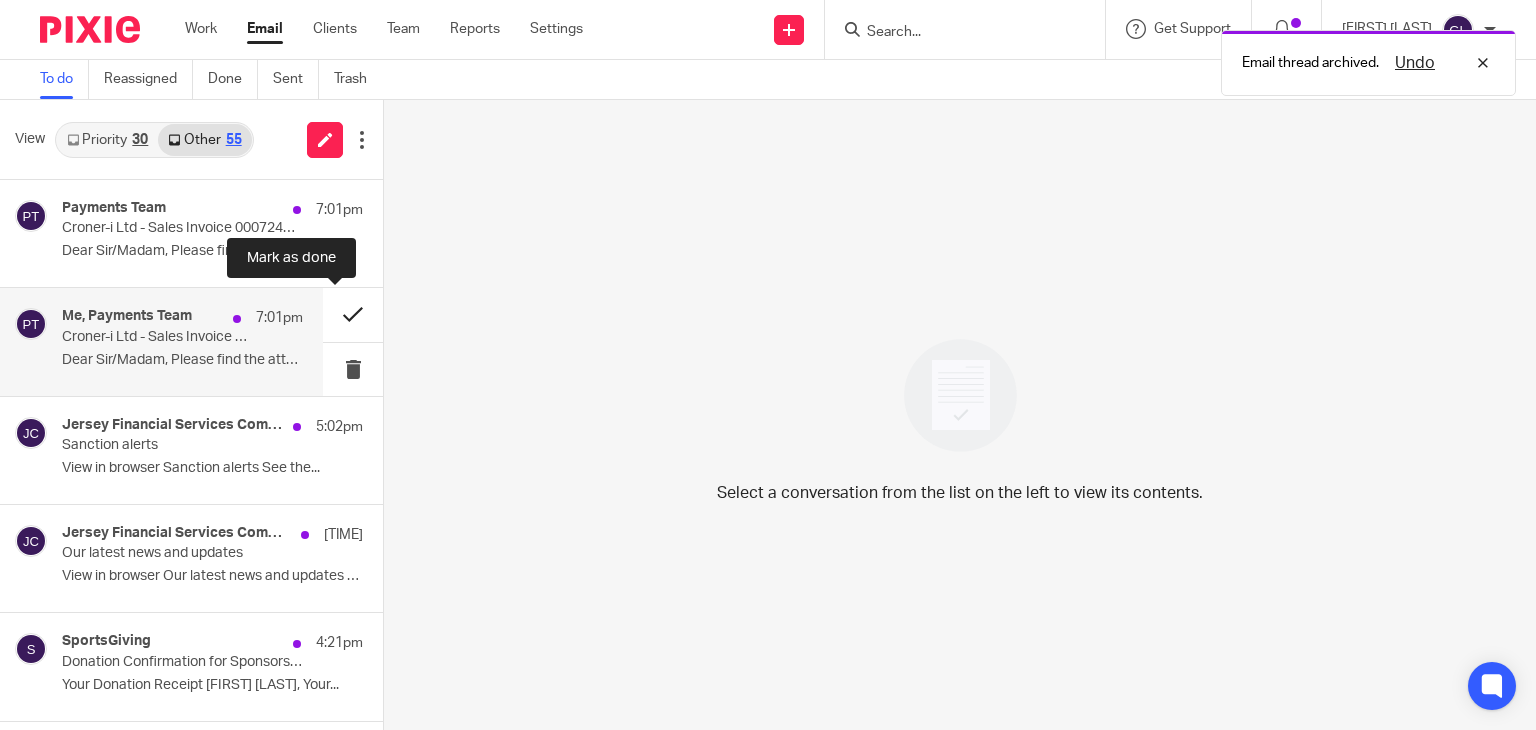 click at bounding box center (353, 314) 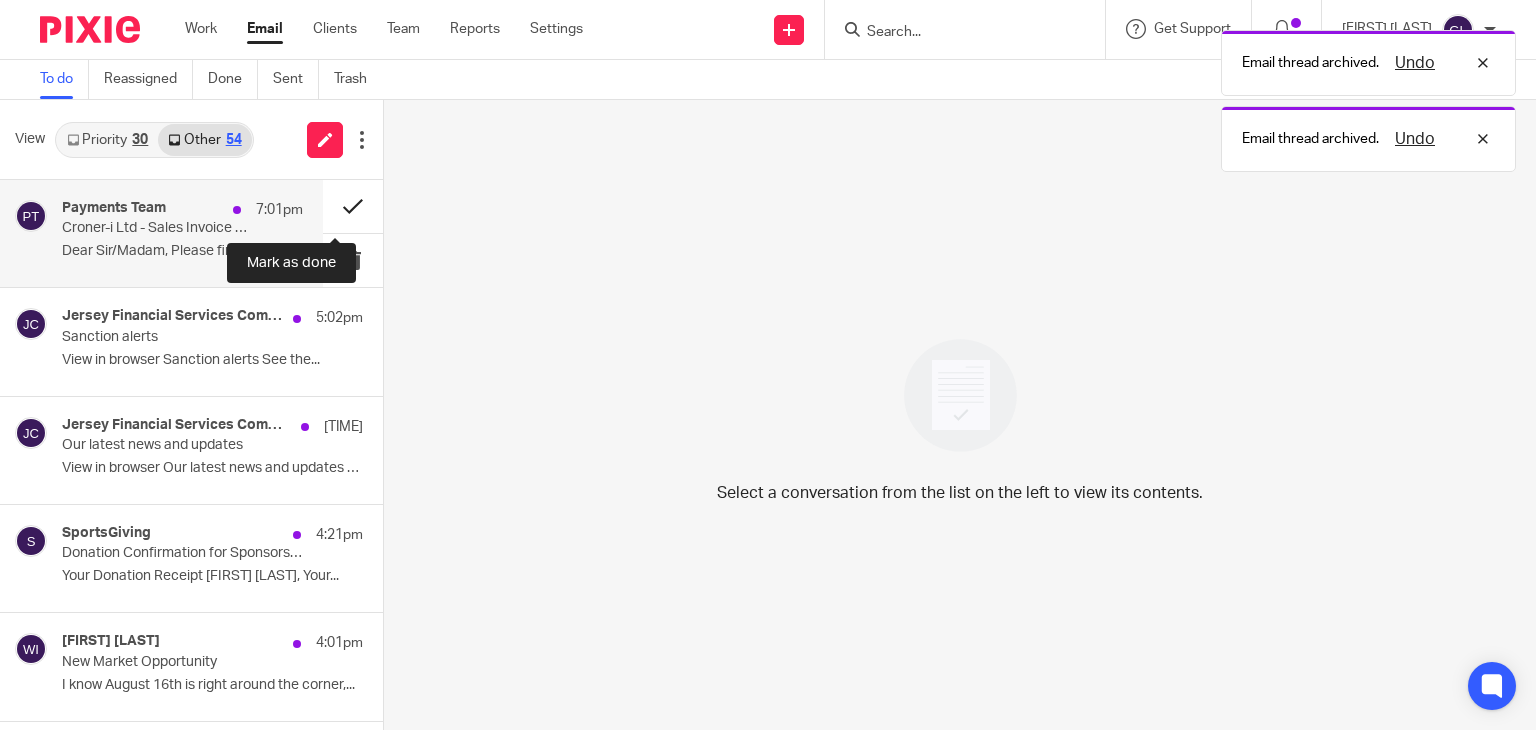 click at bounding box center [353, 206] 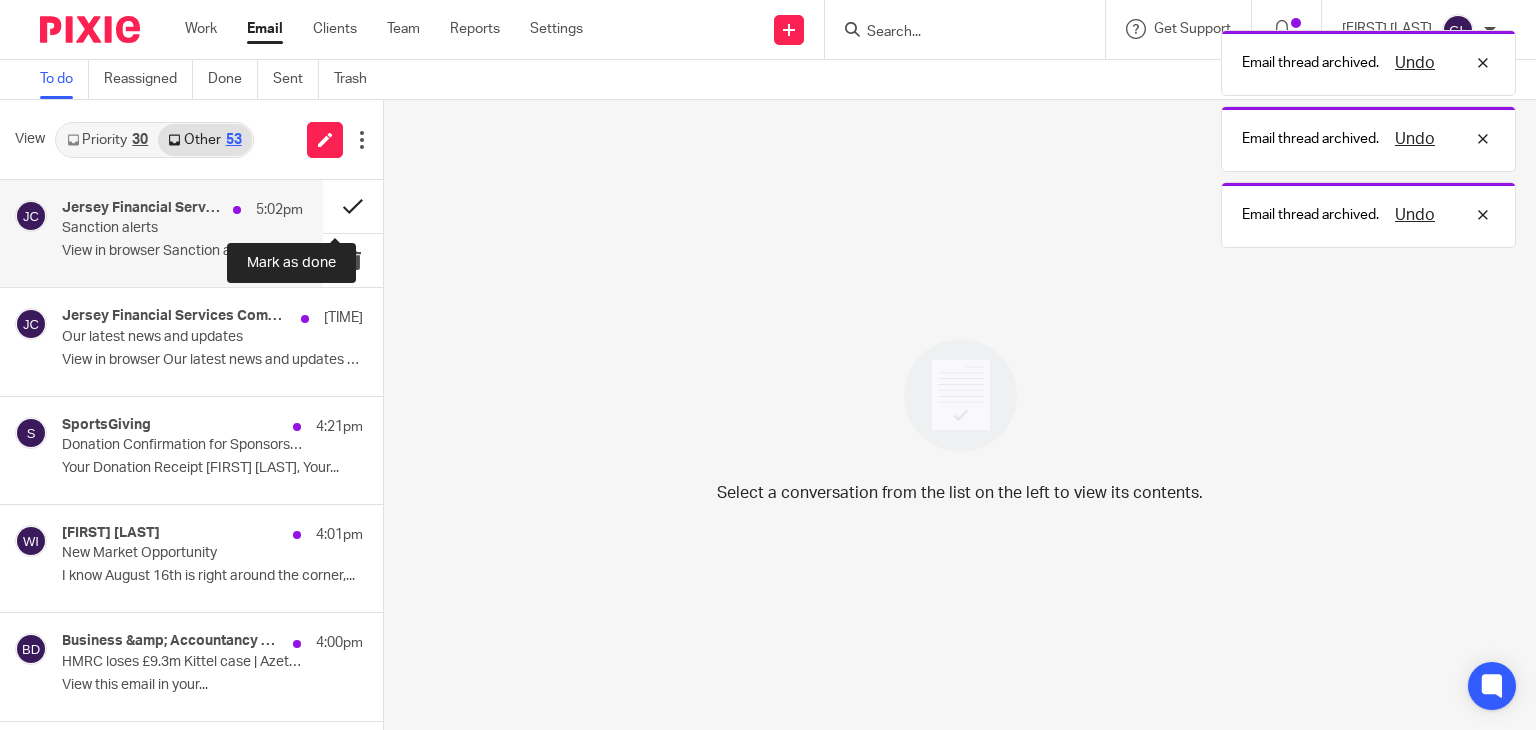 click at bounding box center (353, 206) 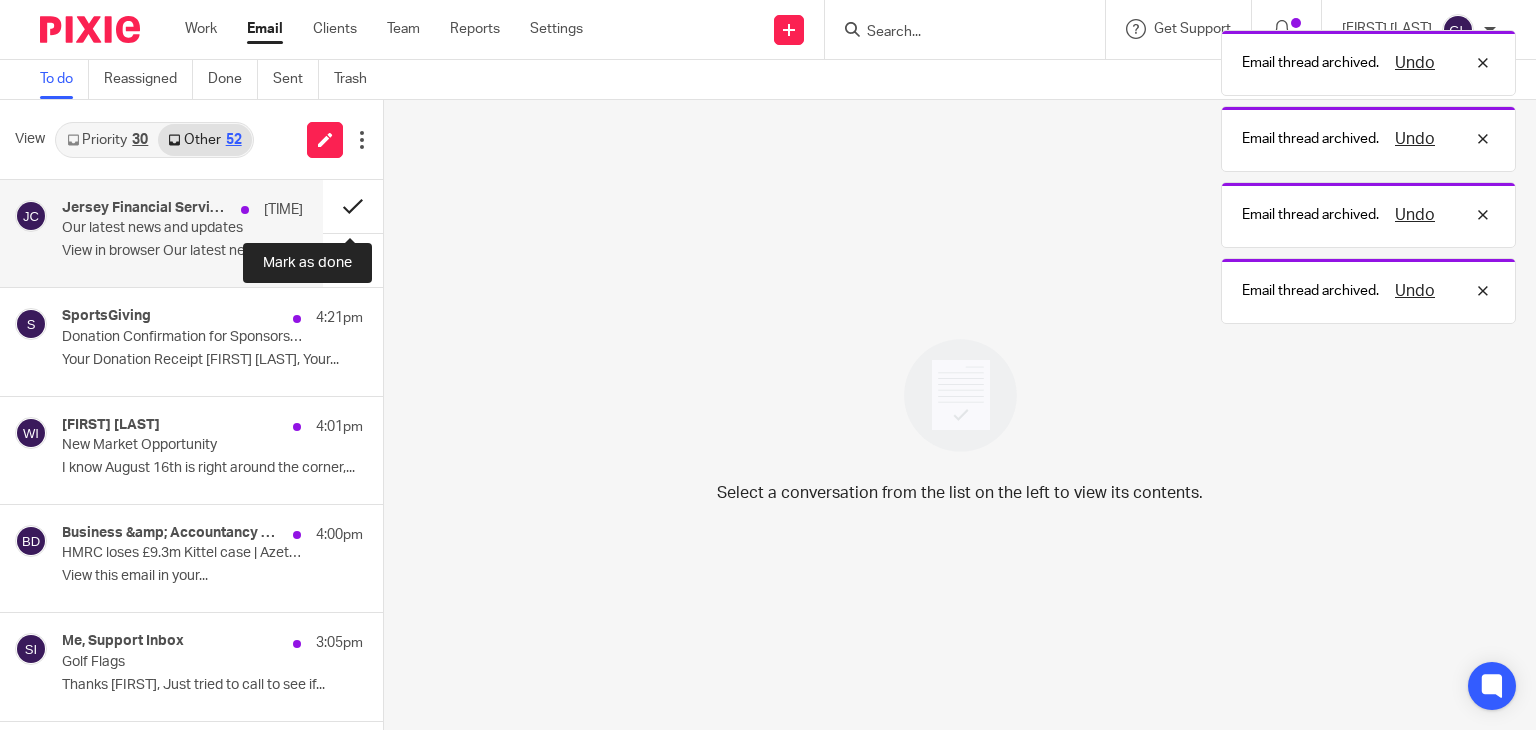 click at bounding box center (353, 206) 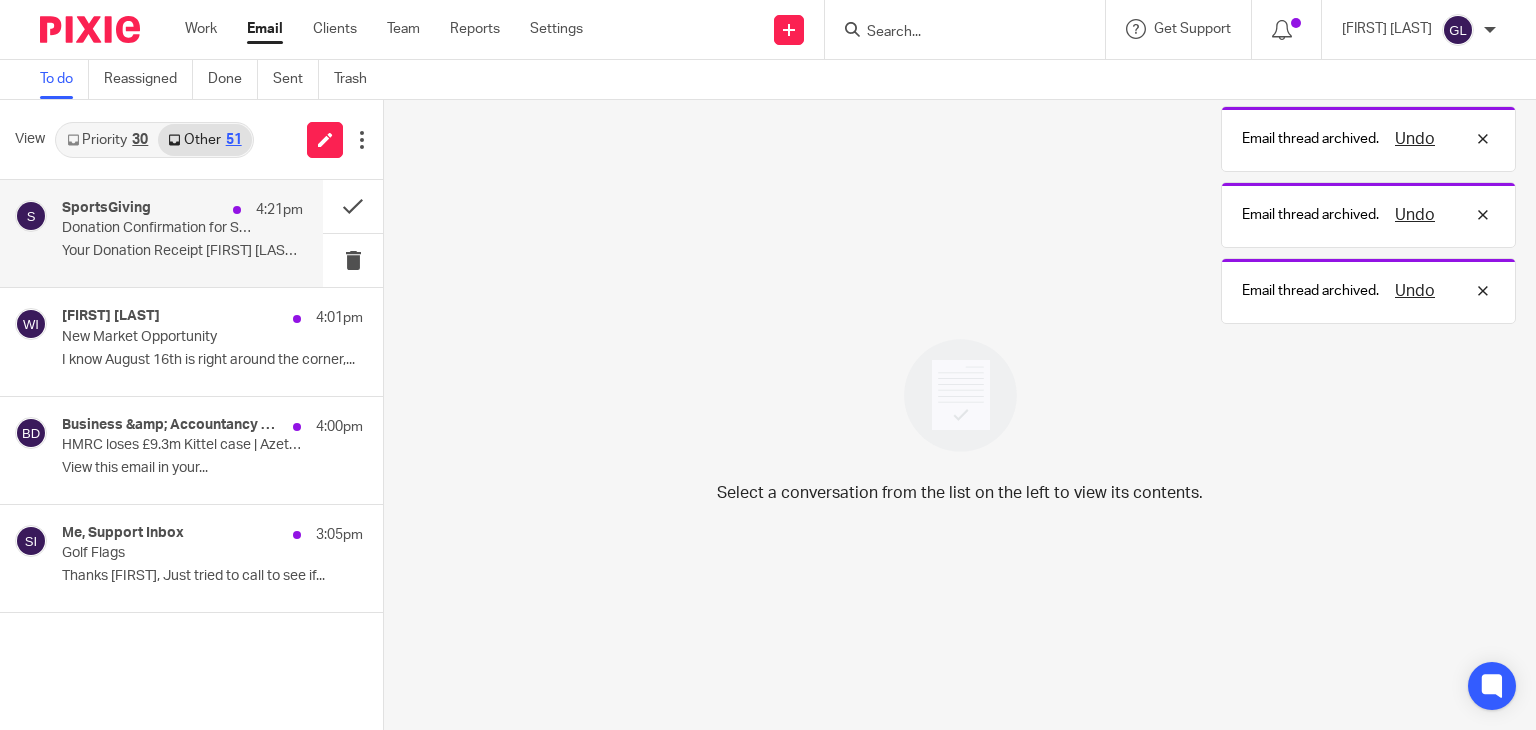 click on "Donation Confirmation for Sponsorship 432835" at bounding box center (158, 228) 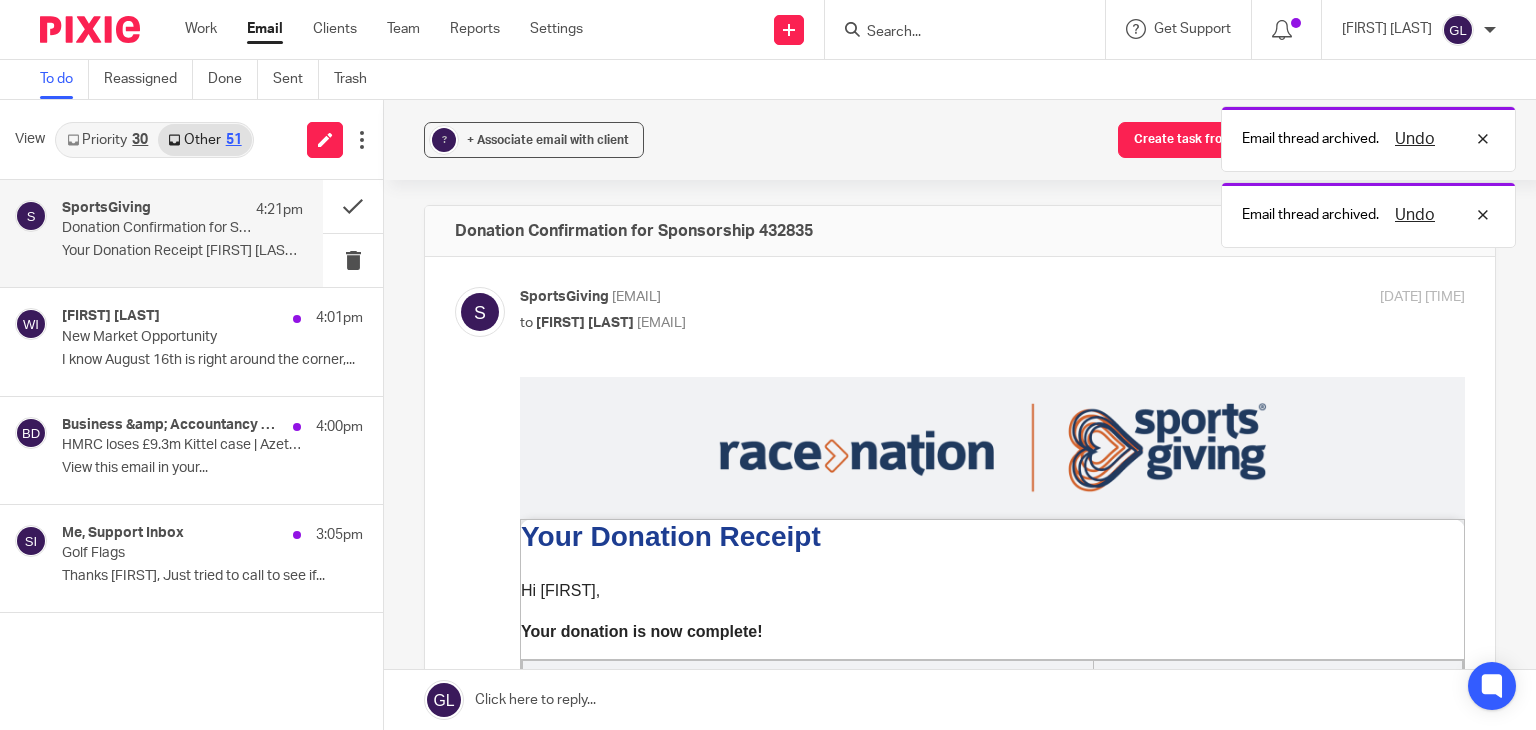 scroll, scrollTop: 0, scrollLeft: 0, axis: both 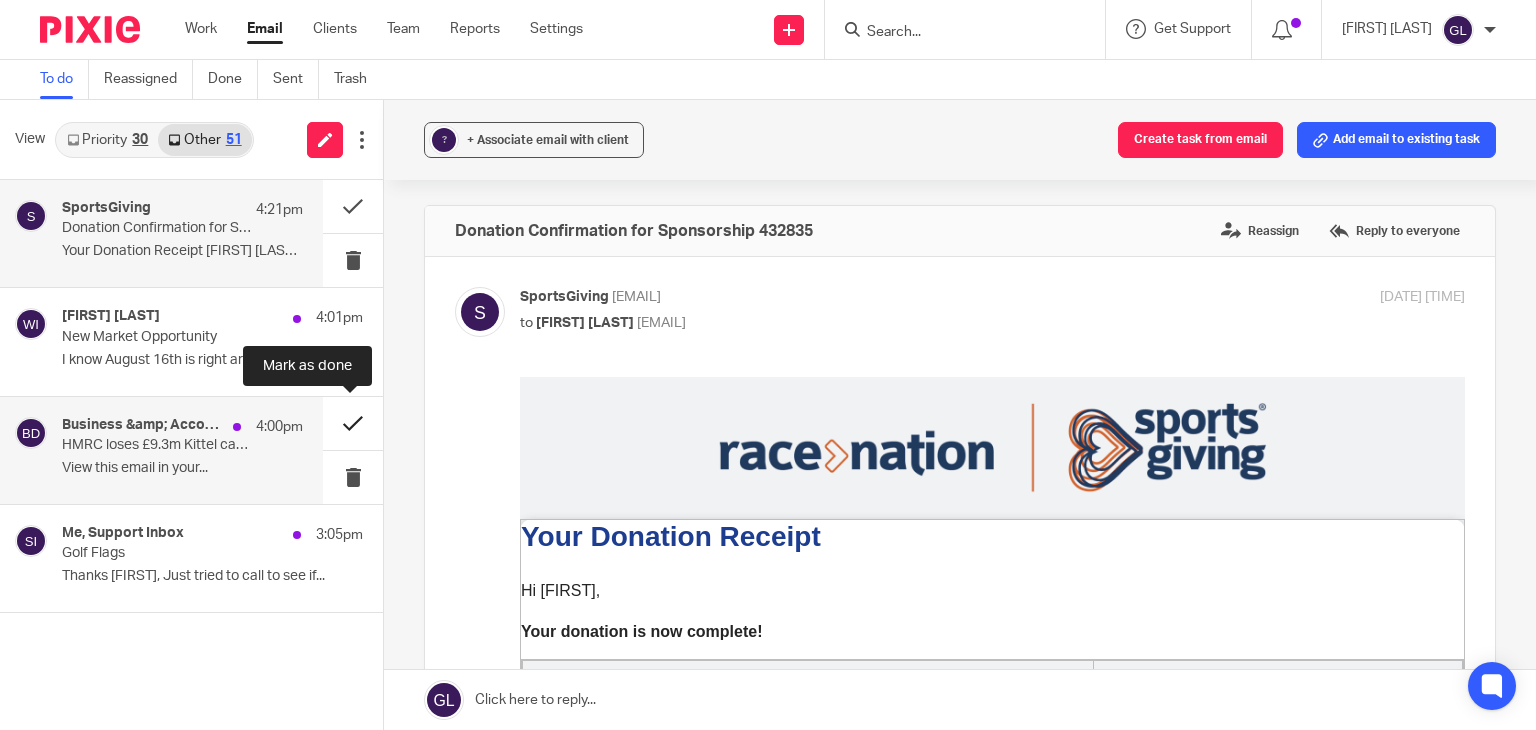 click at bounding box center (353, 423) 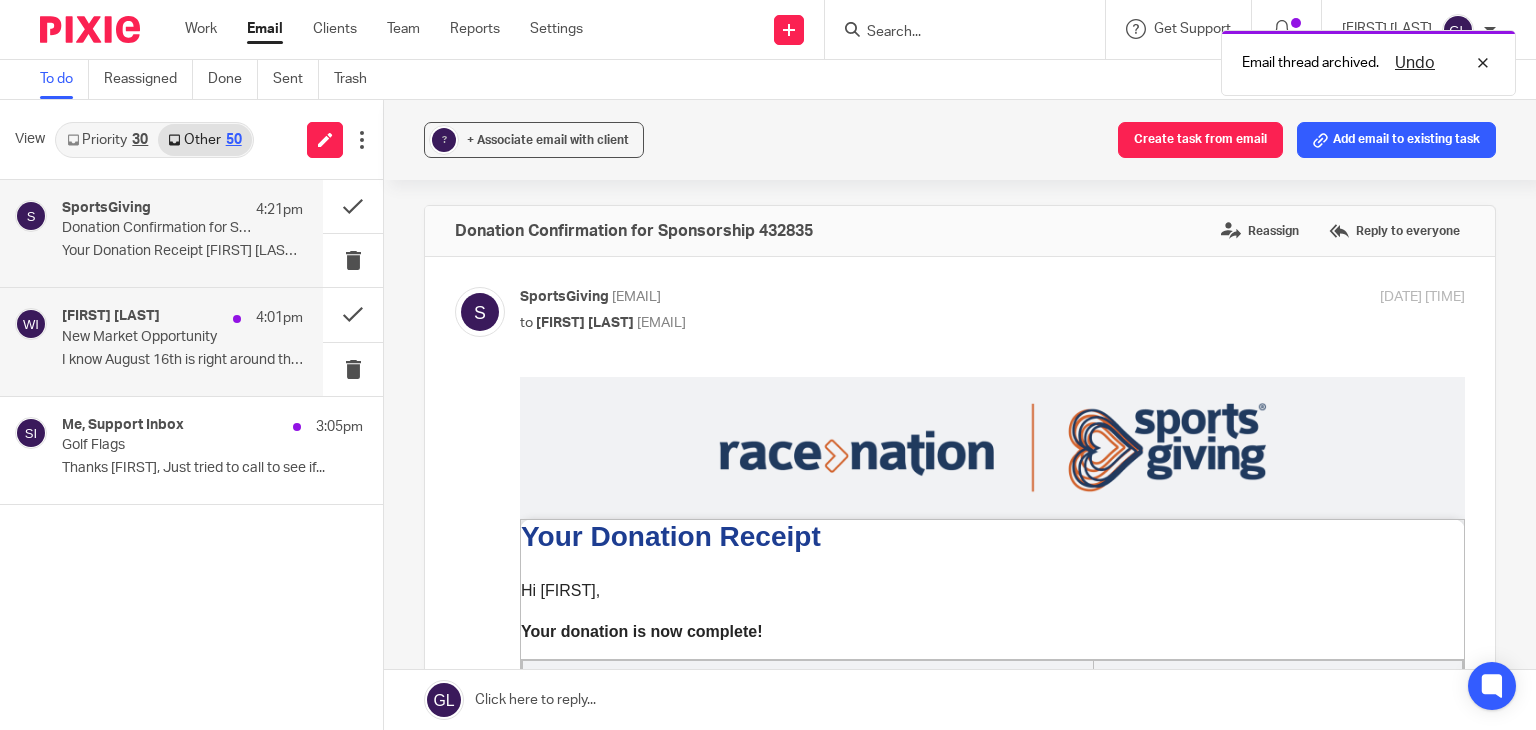 click on "New Market Opportunity" at bounding box center [158, 337] 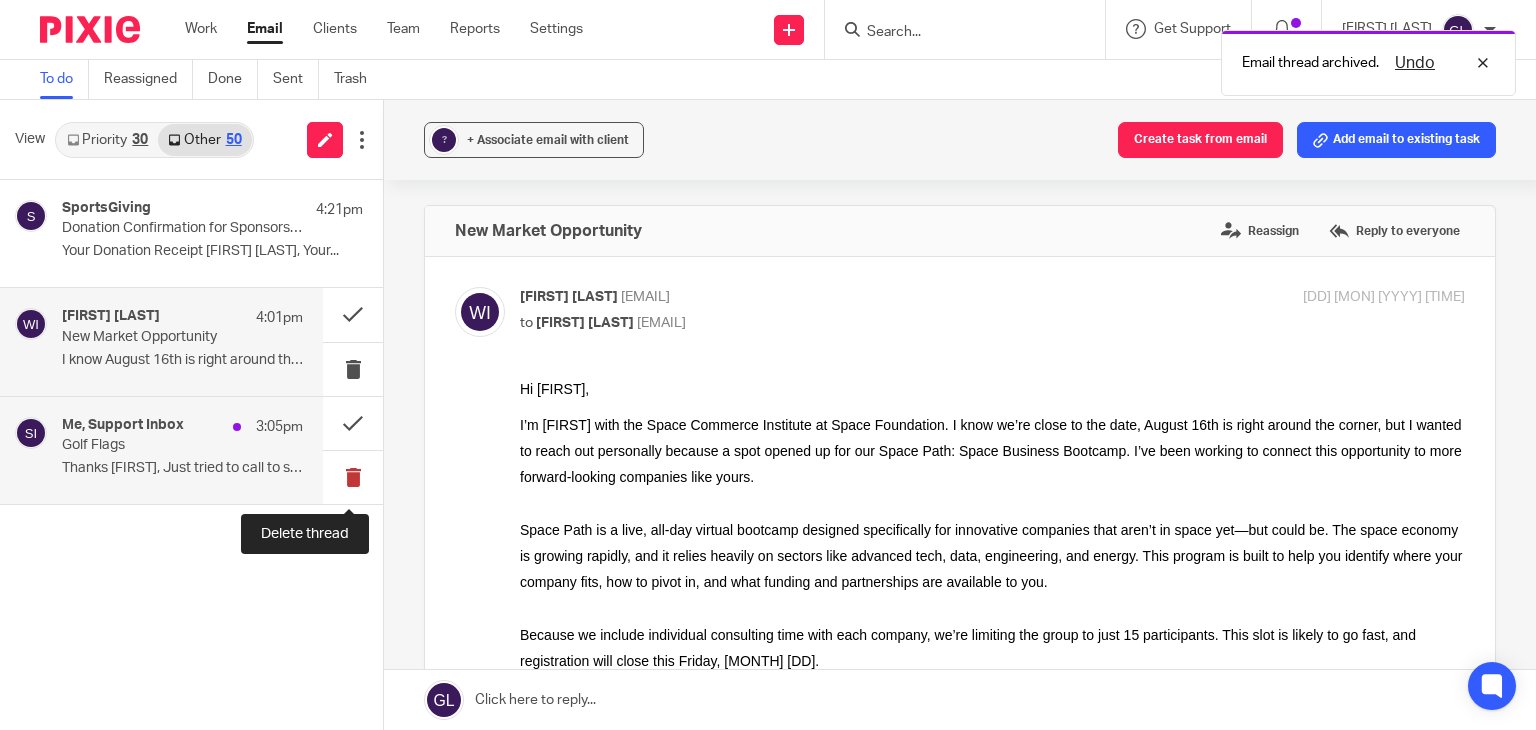 scroll, scrollTop: 0, scrollLeft: 0, axis: both 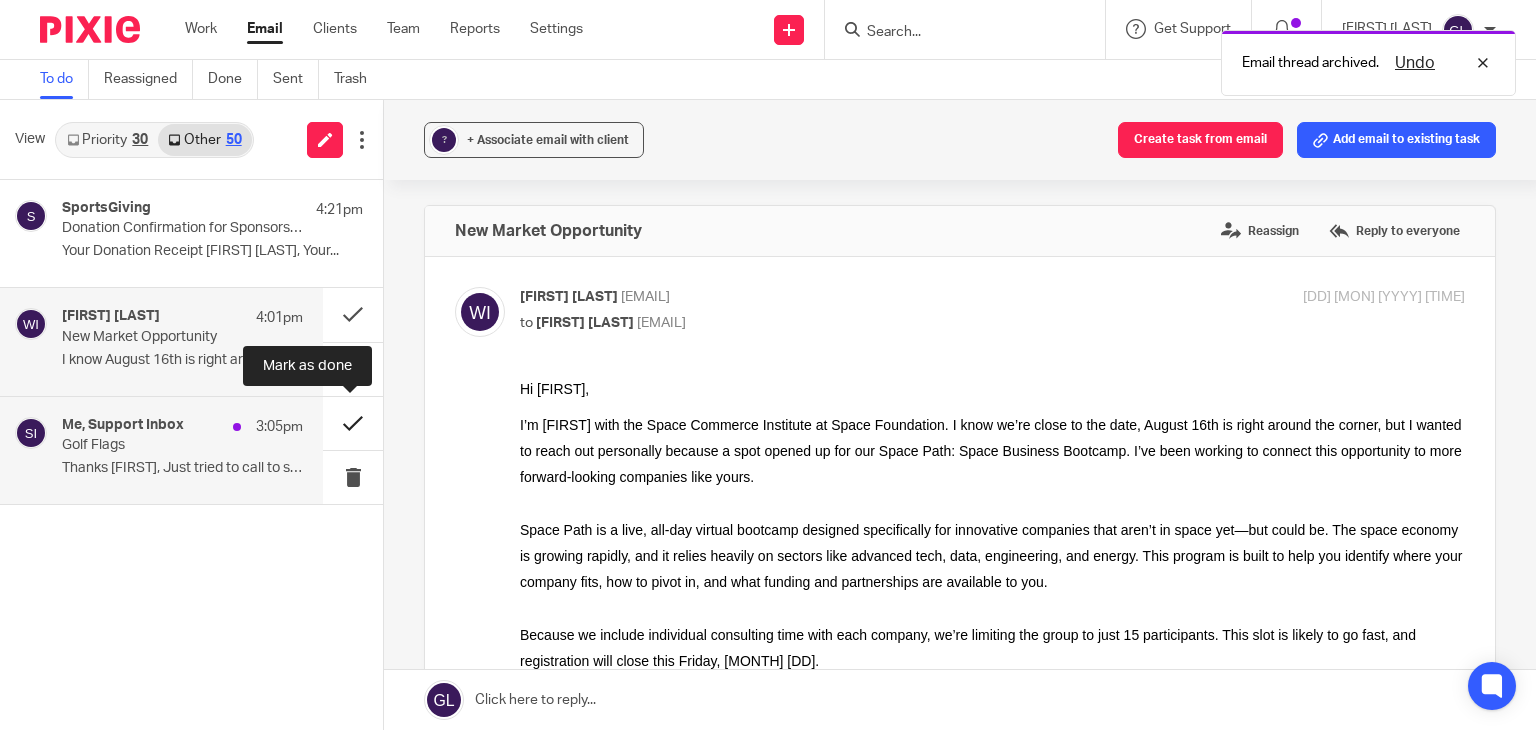 click at bounding box center (353, 423) 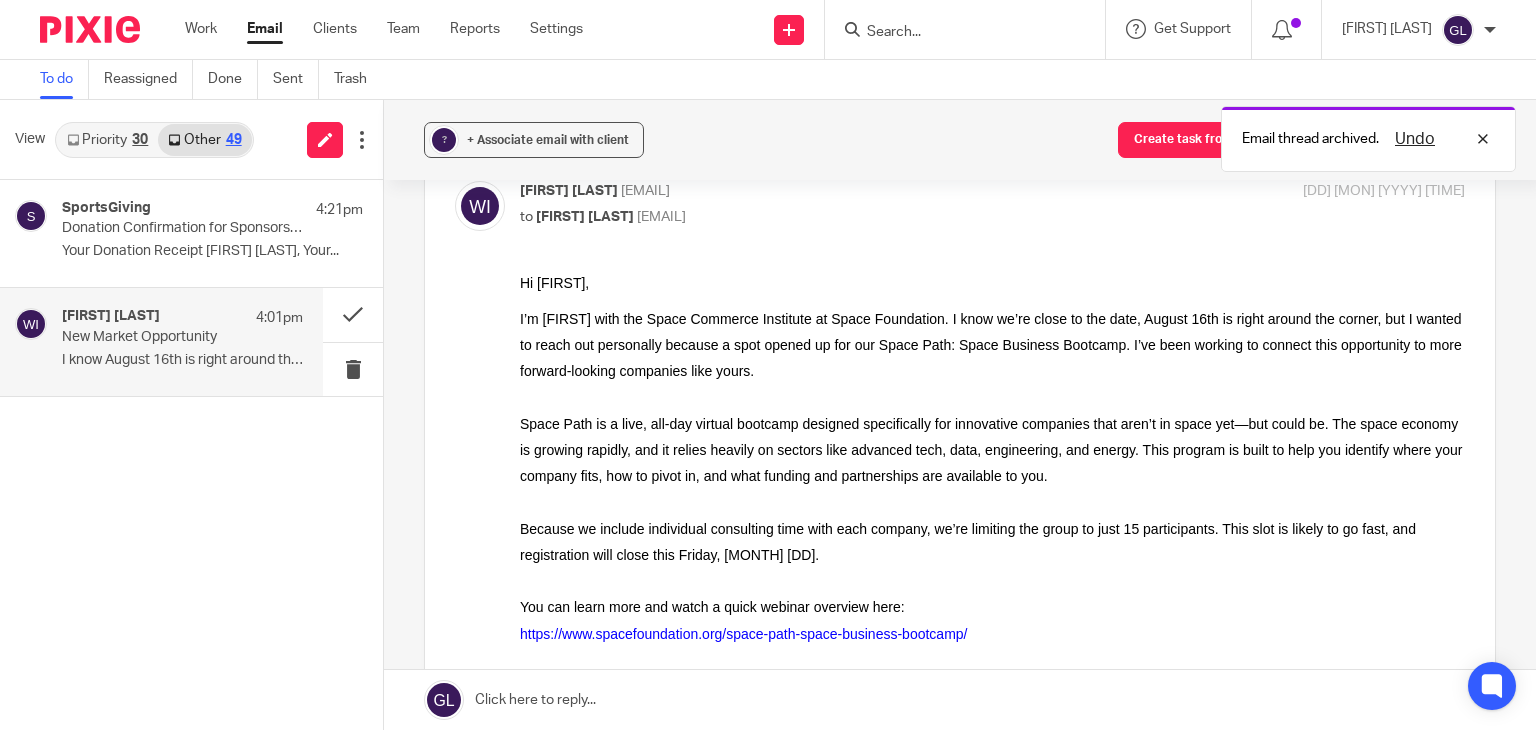 scroll, scrollTop: 108, scrollLeft: 0, axis: vertical 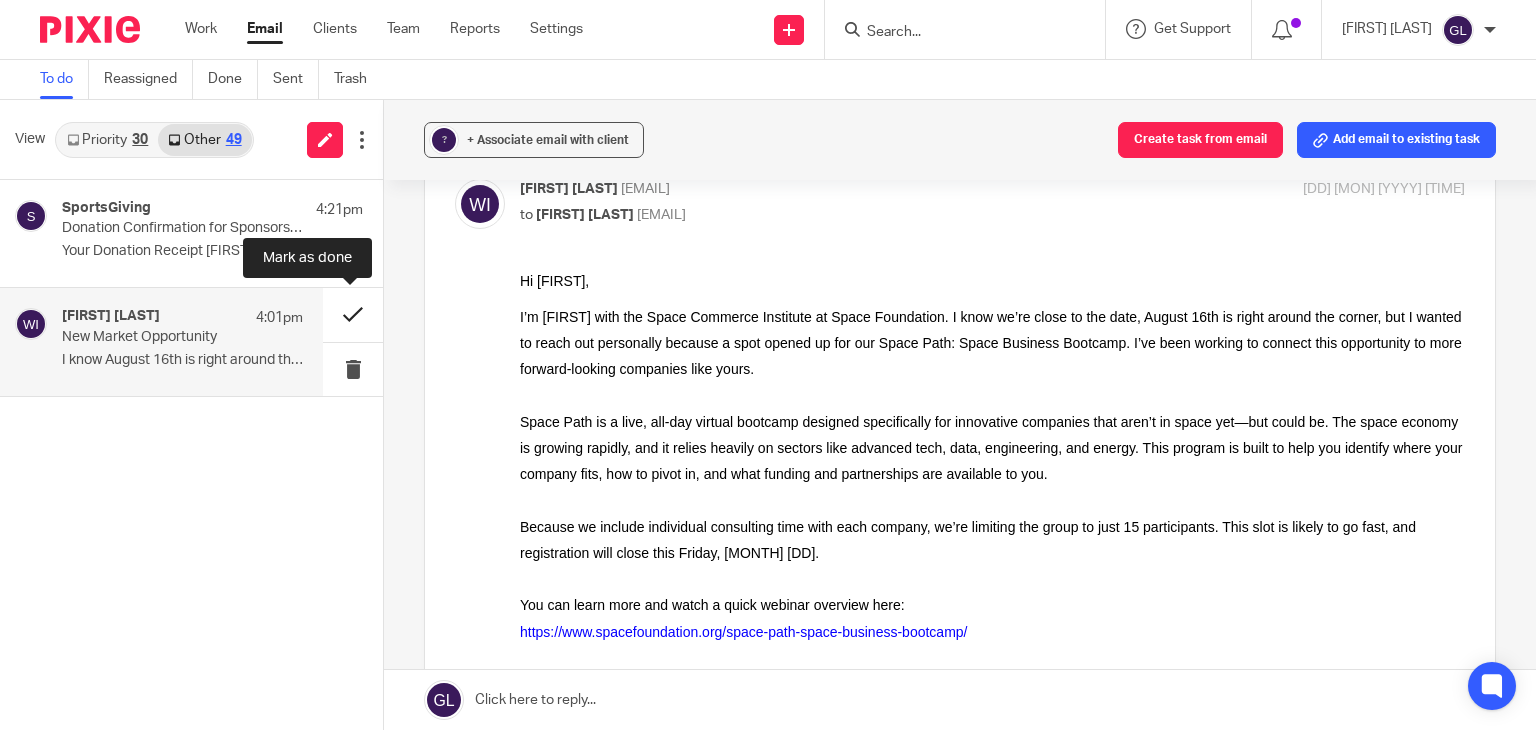 click at bounding box center (353, 314) 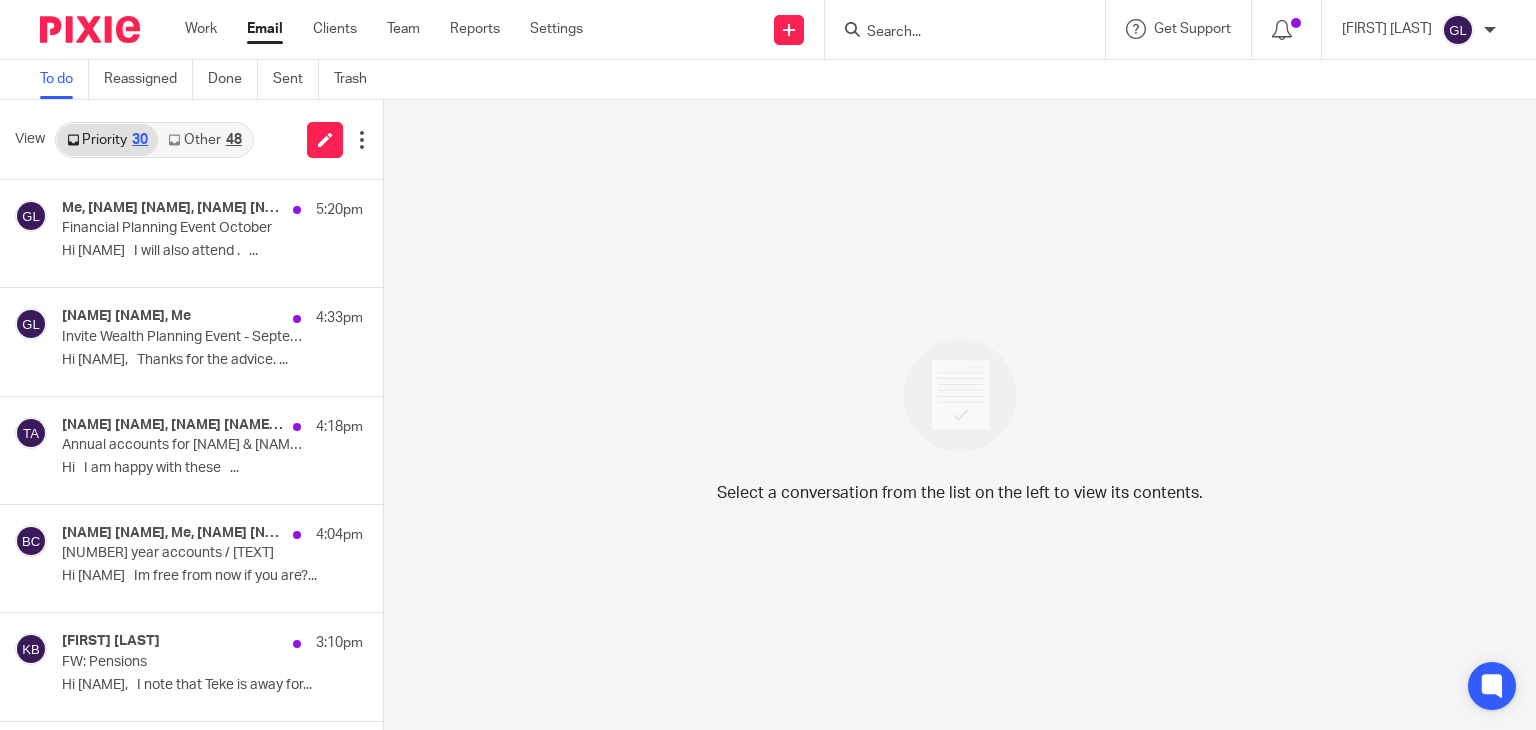 scroll, scrollTop: 0, scrollLeft: 0, axis: both 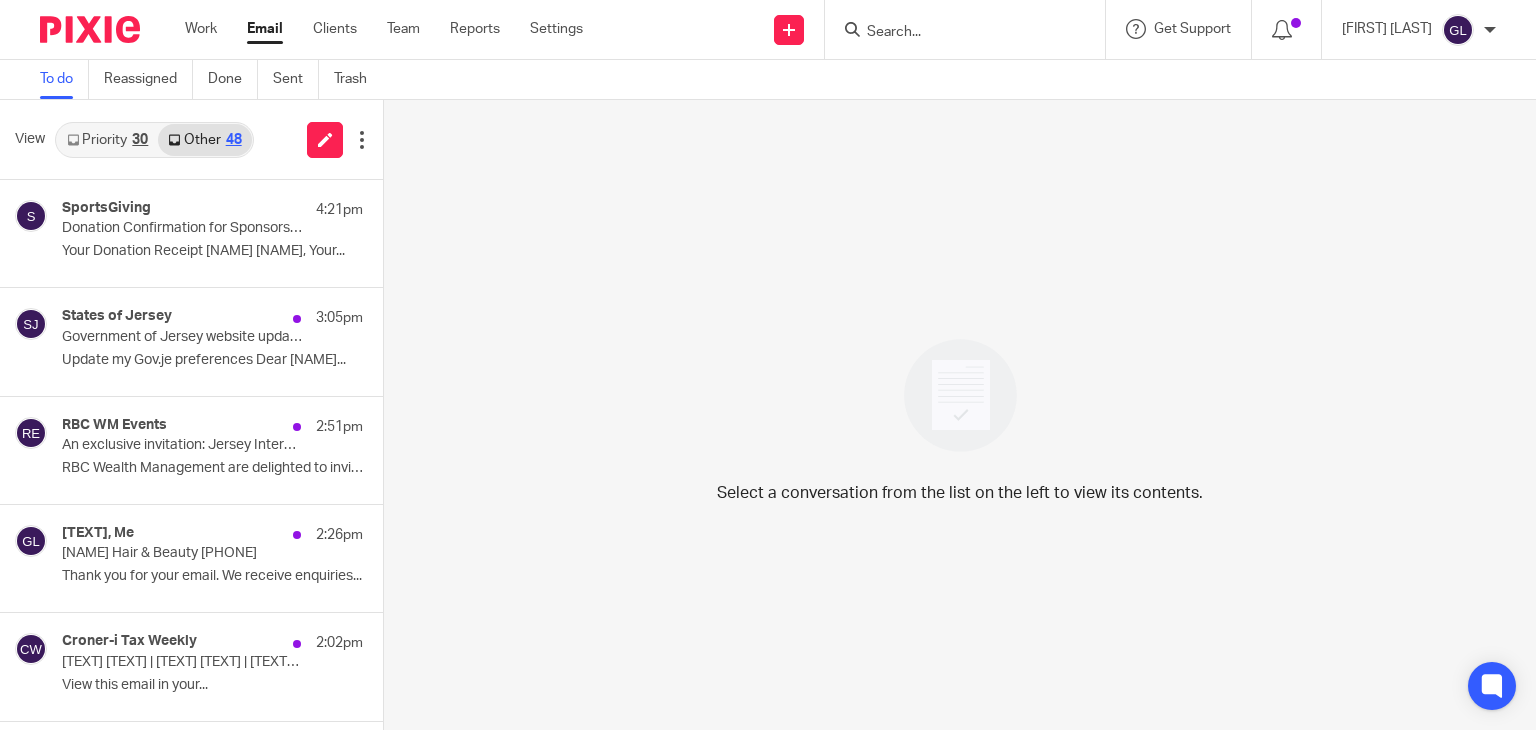 click on "Priority
30" at bounding box center (107, 140) 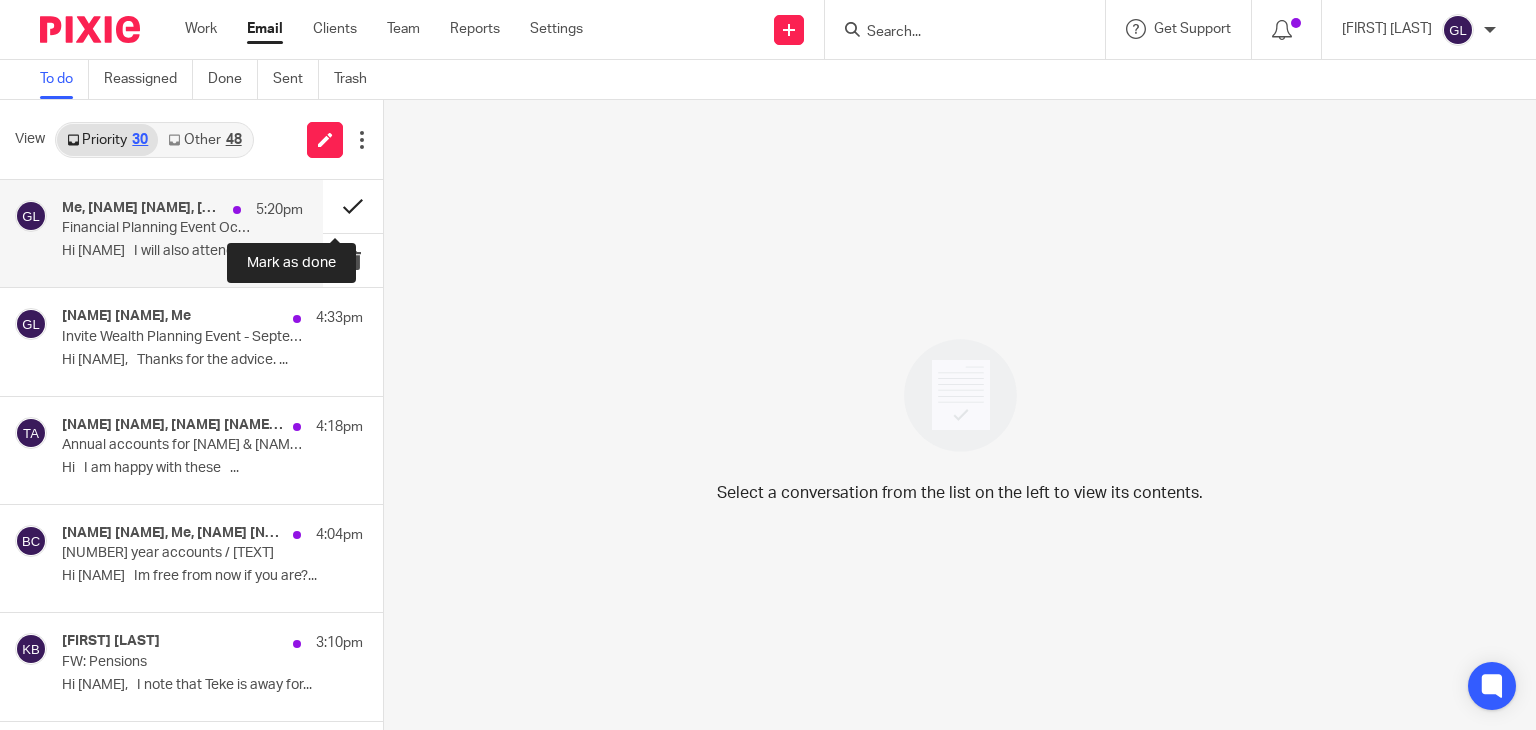 click at bounding box center [353, 206] 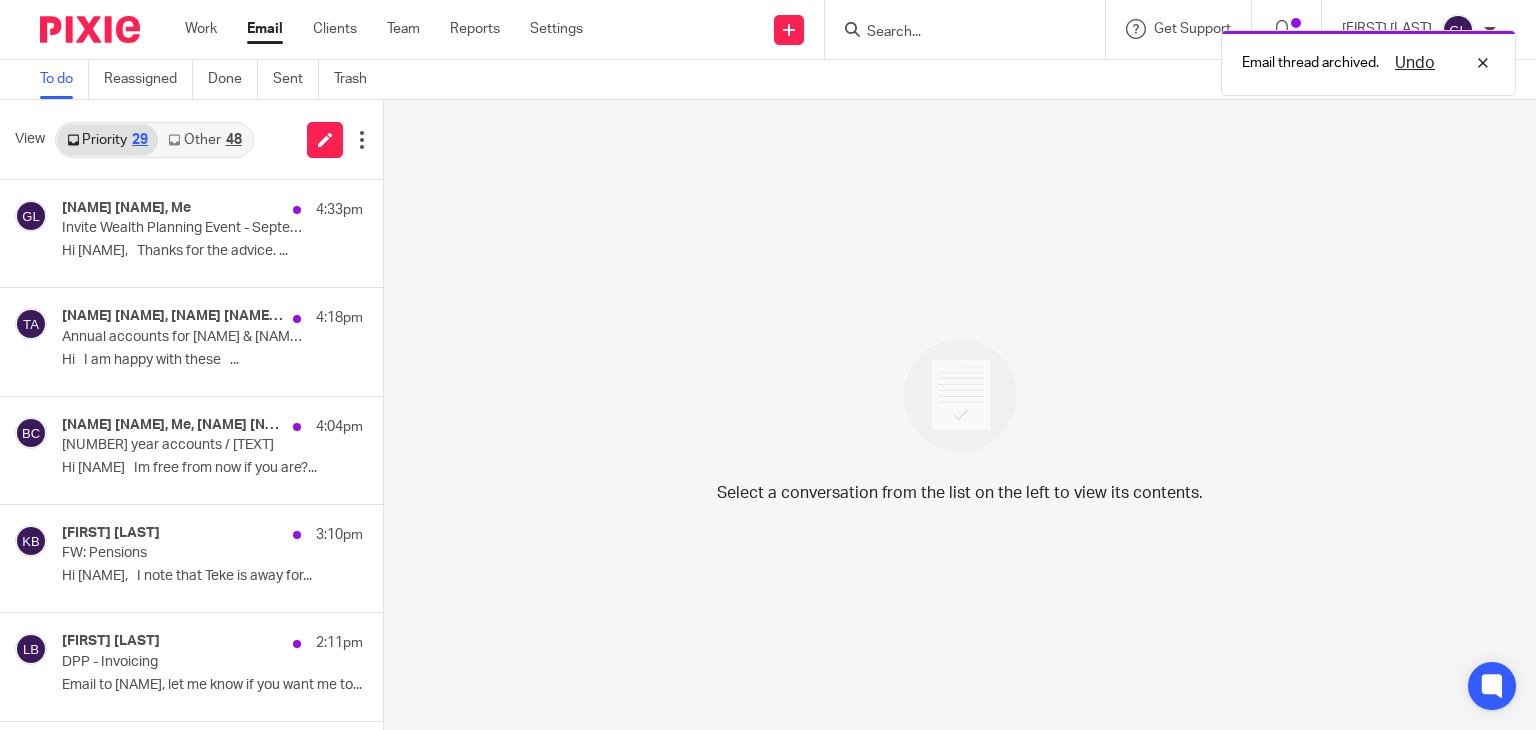 click on "Other
48" at bounding box center [204, 140] 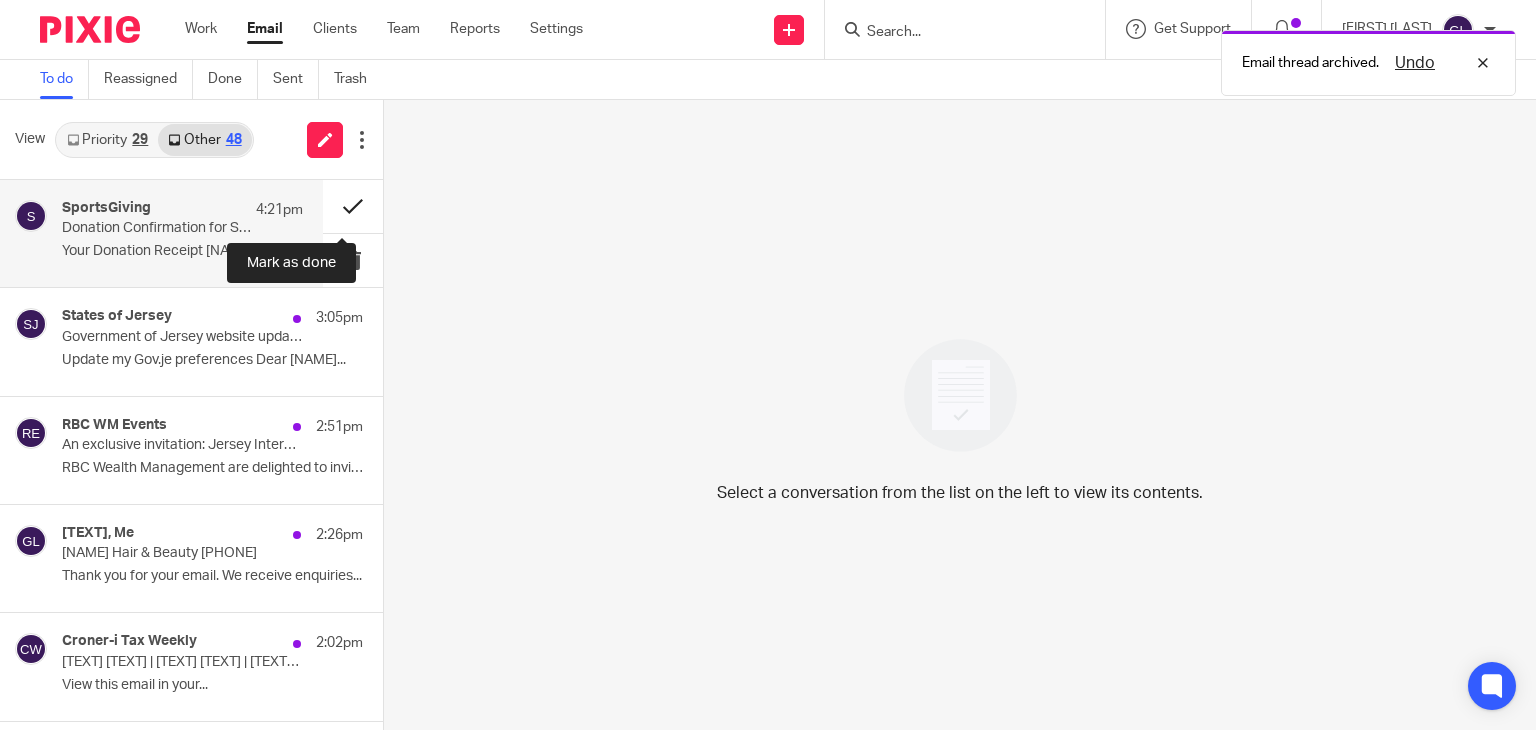 click at bounding box center (353, 206) 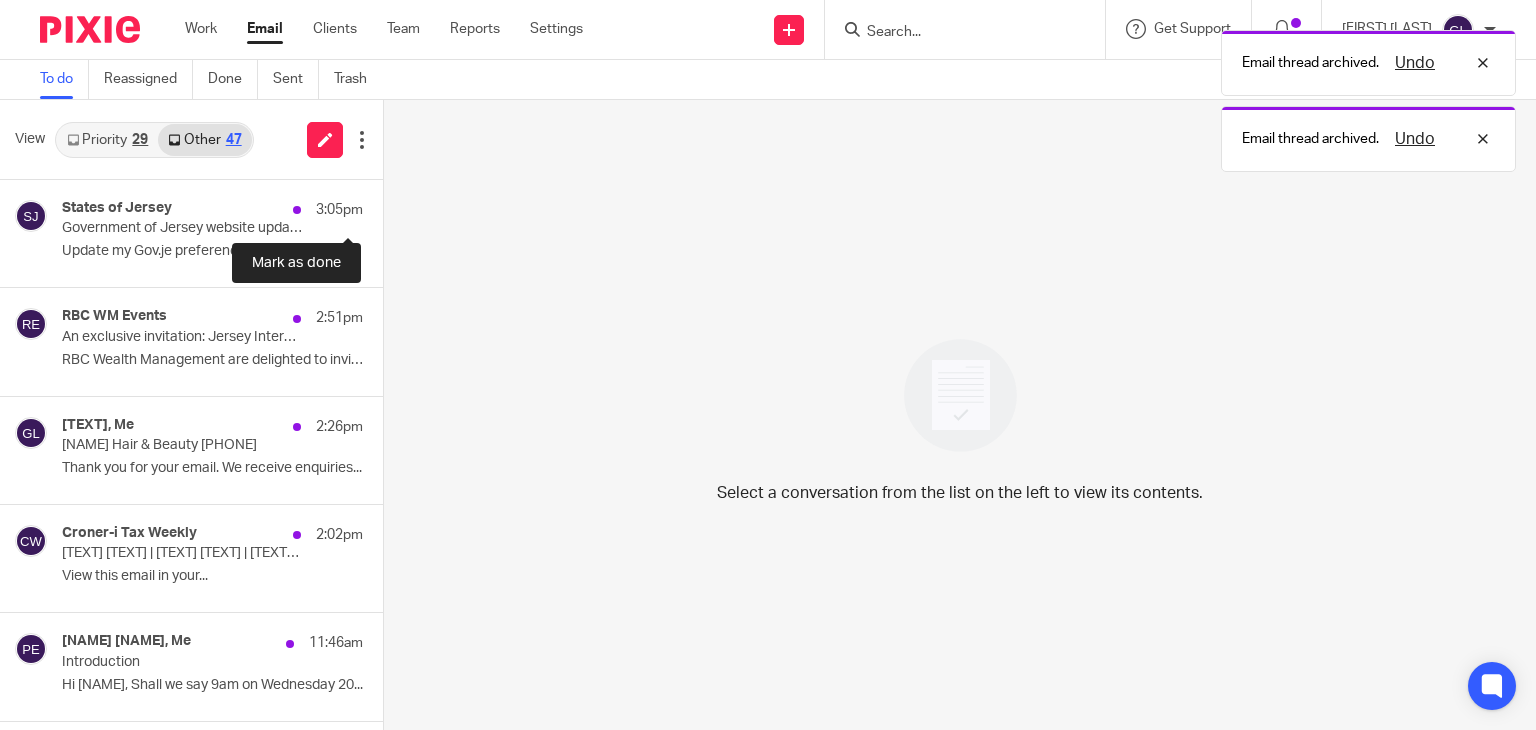 click at bounding box center [391, 206] 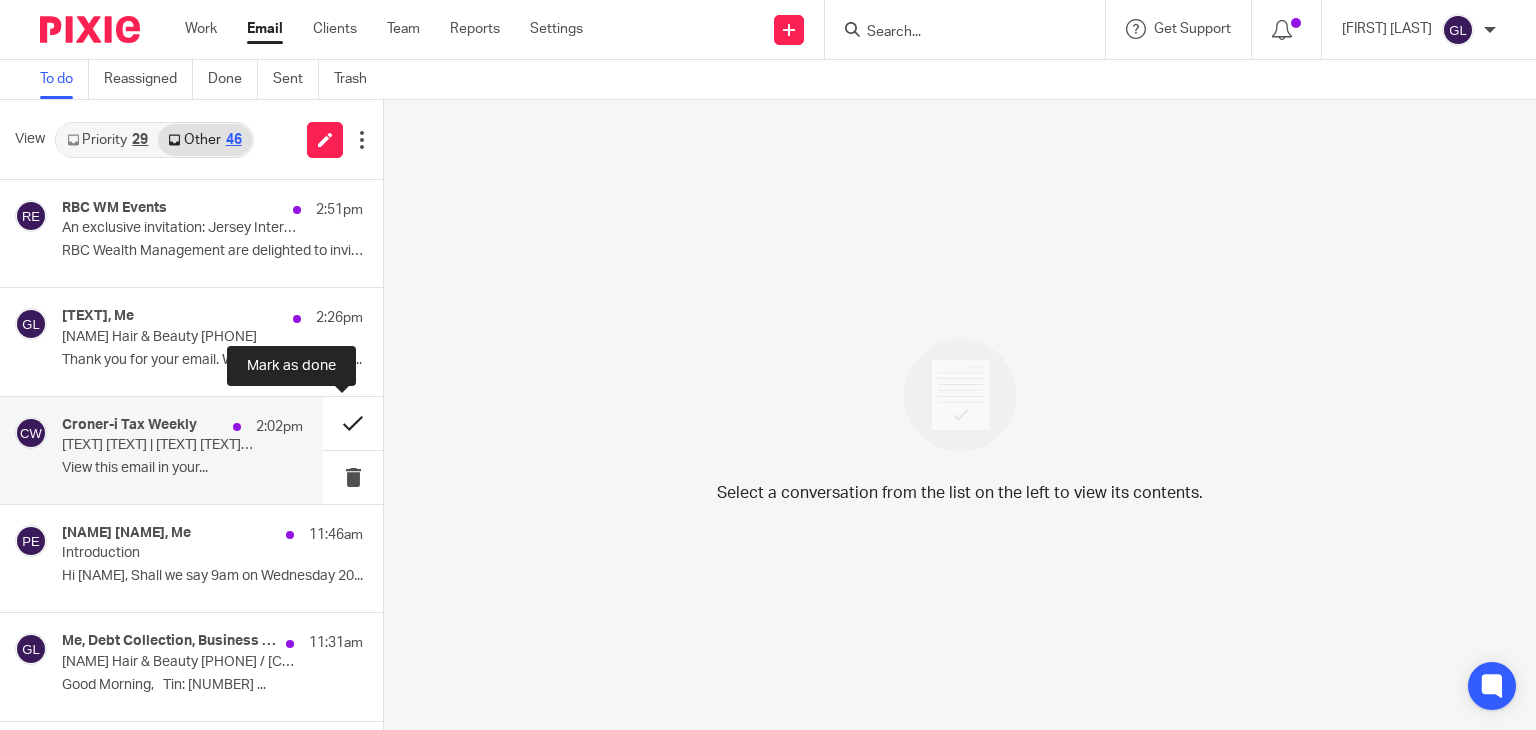 click at bounding box center [353, 423] 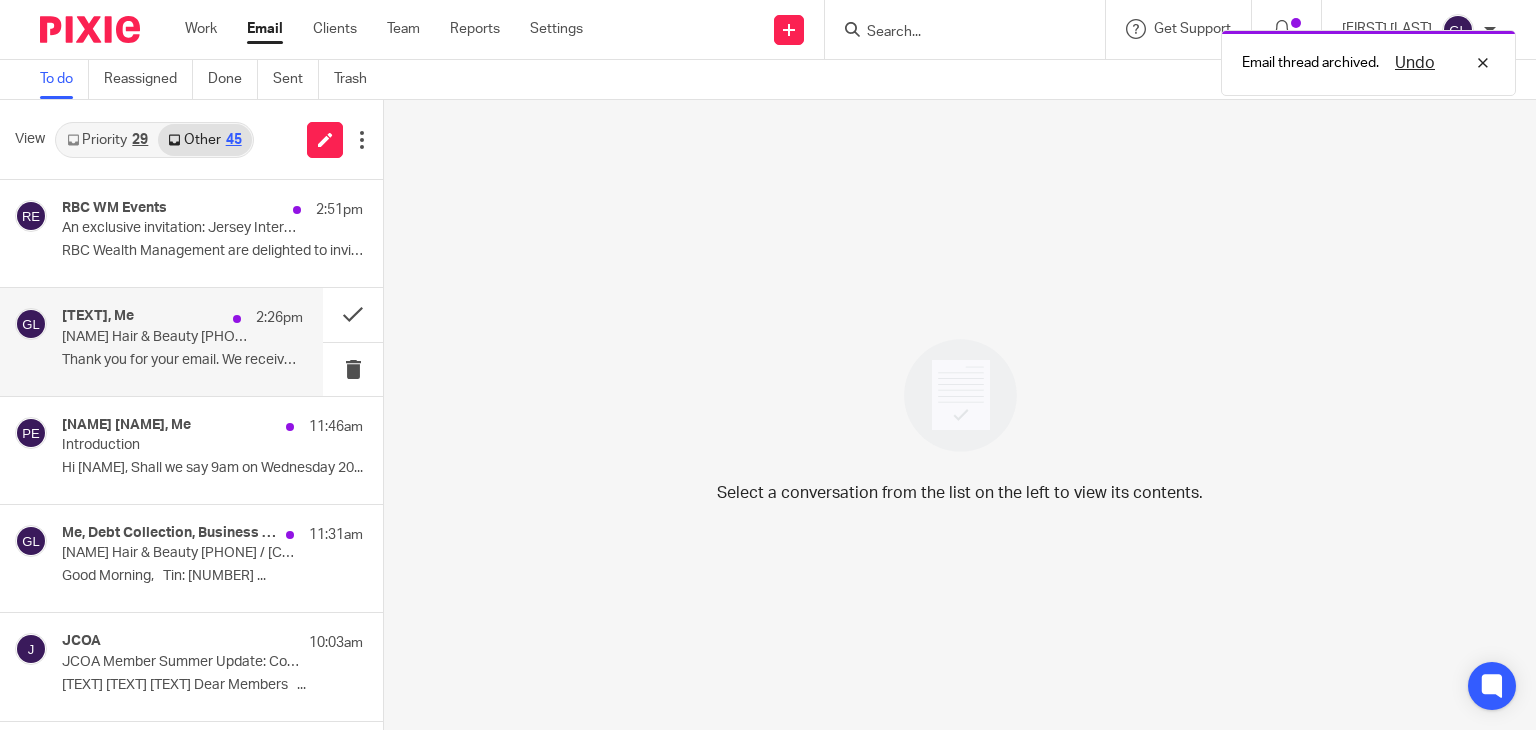 click on "L Layzell Hair & Beauty 101-469-0074" at bounding box center [158, 337] 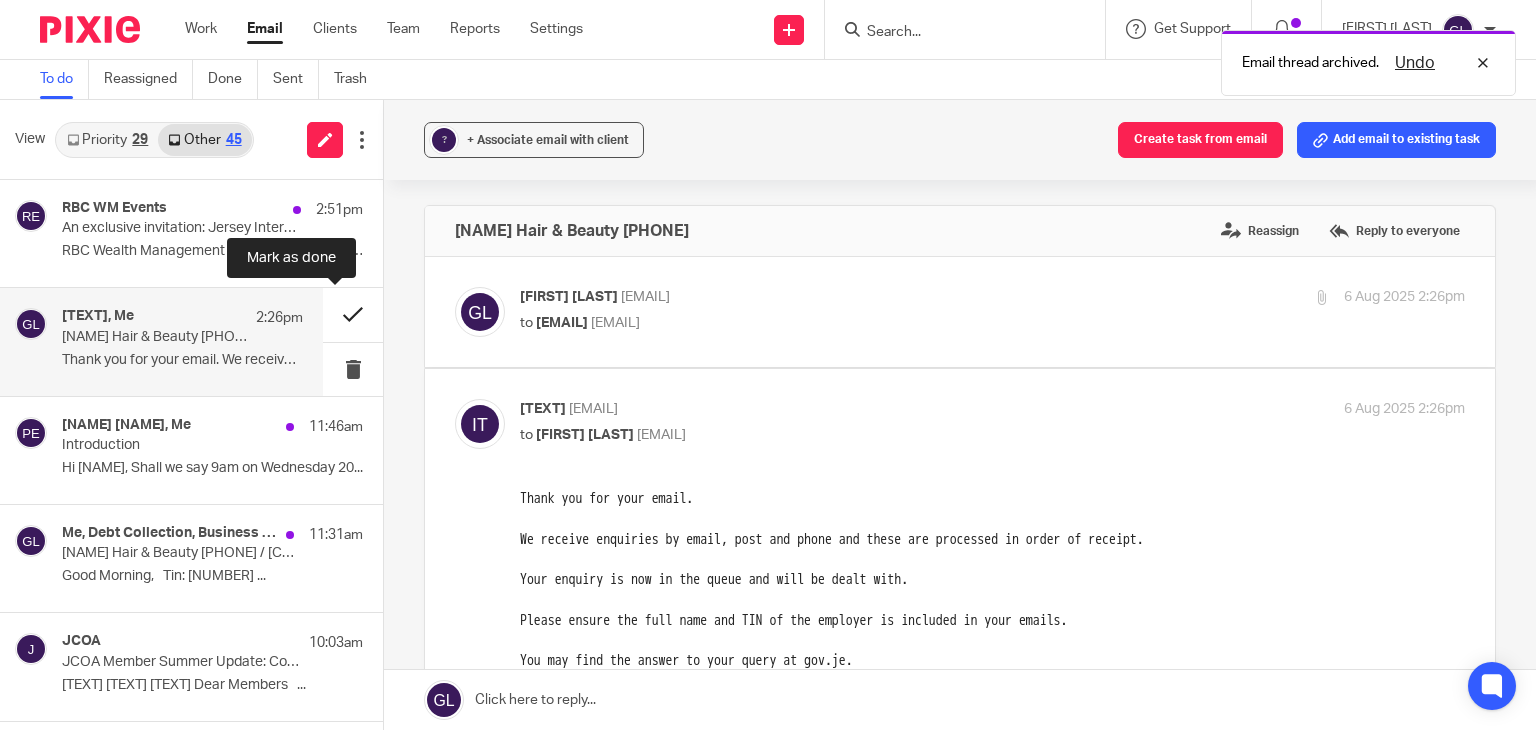 scroll, scrollTop: 0, scrollLeft: 0, axis: both 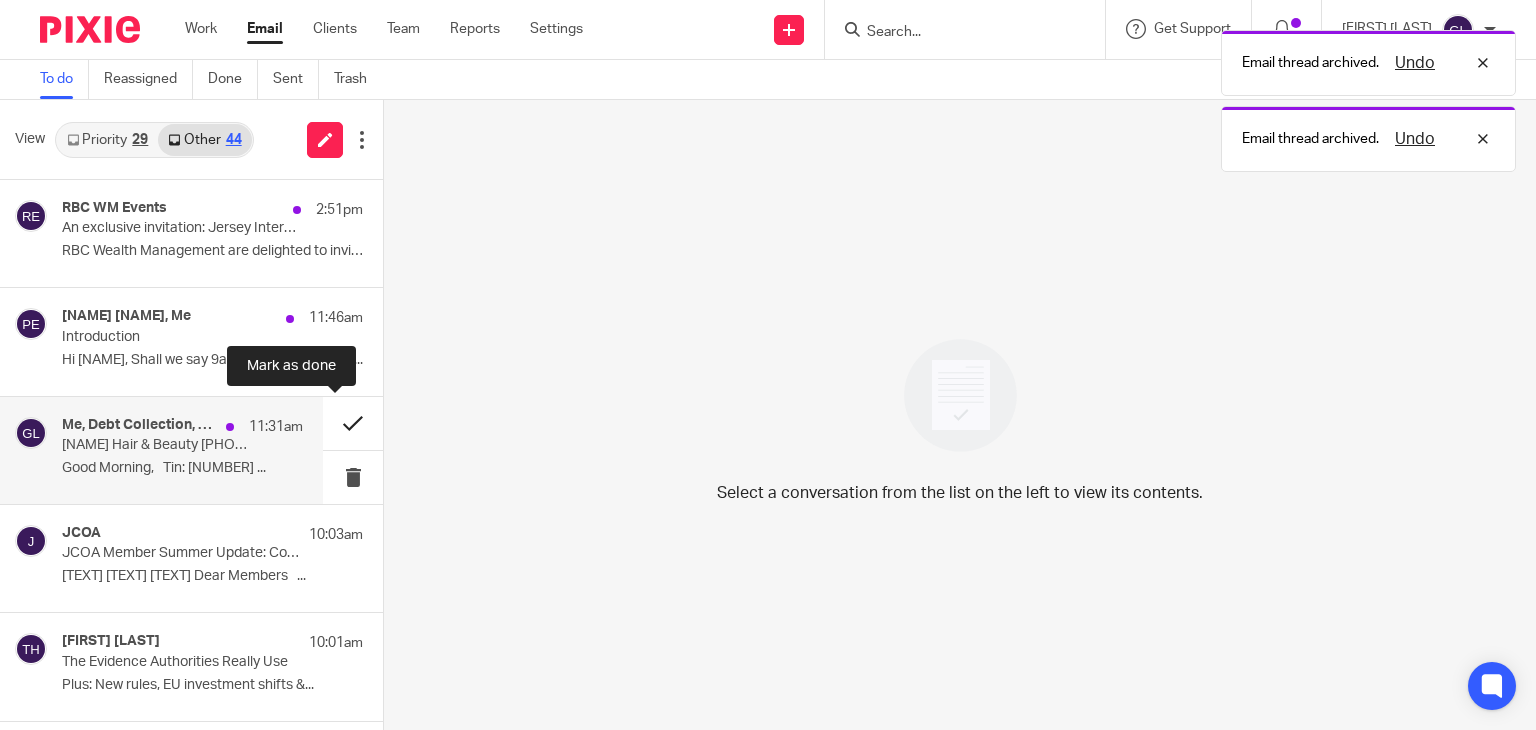 click at bounding box center (353, 423) 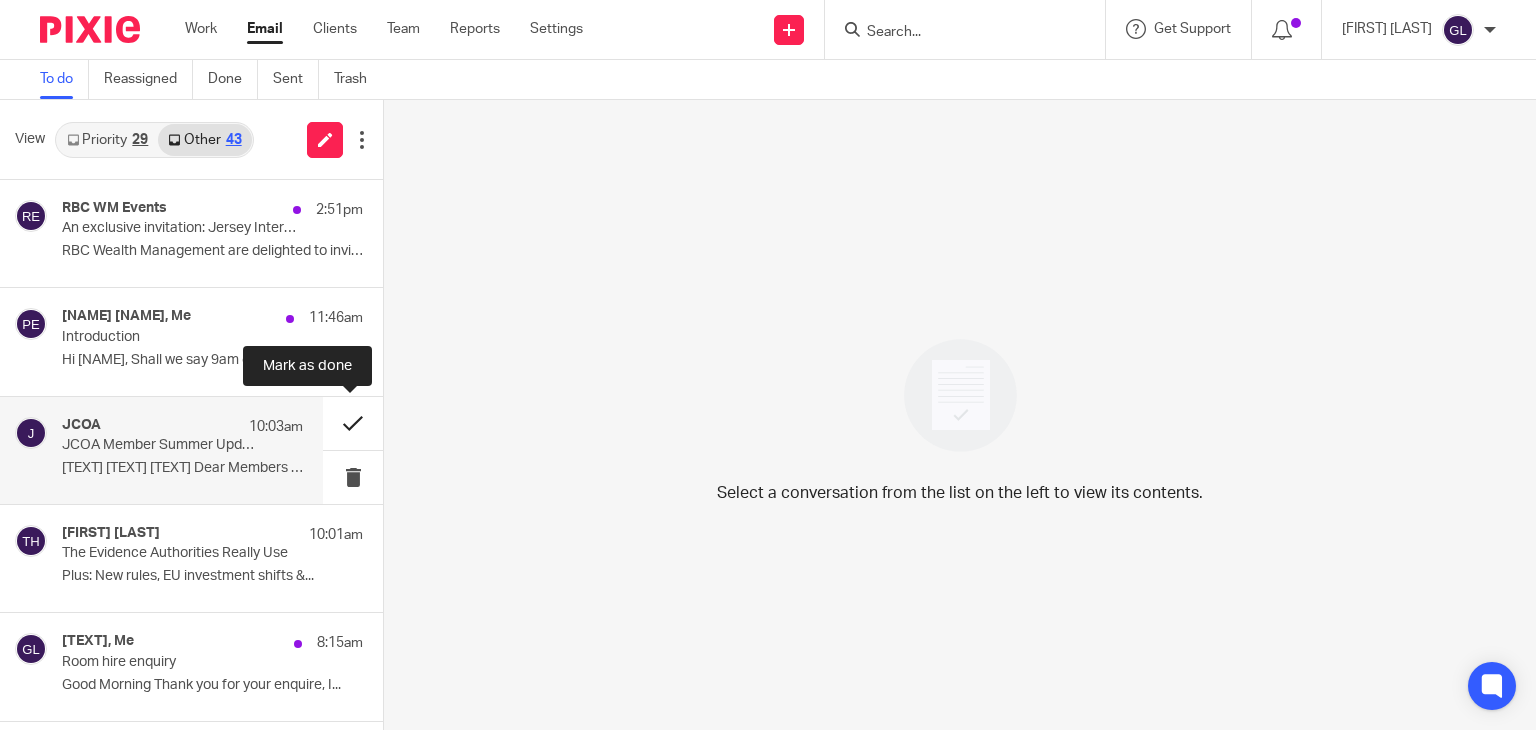 click at bounding box center [353, 423] 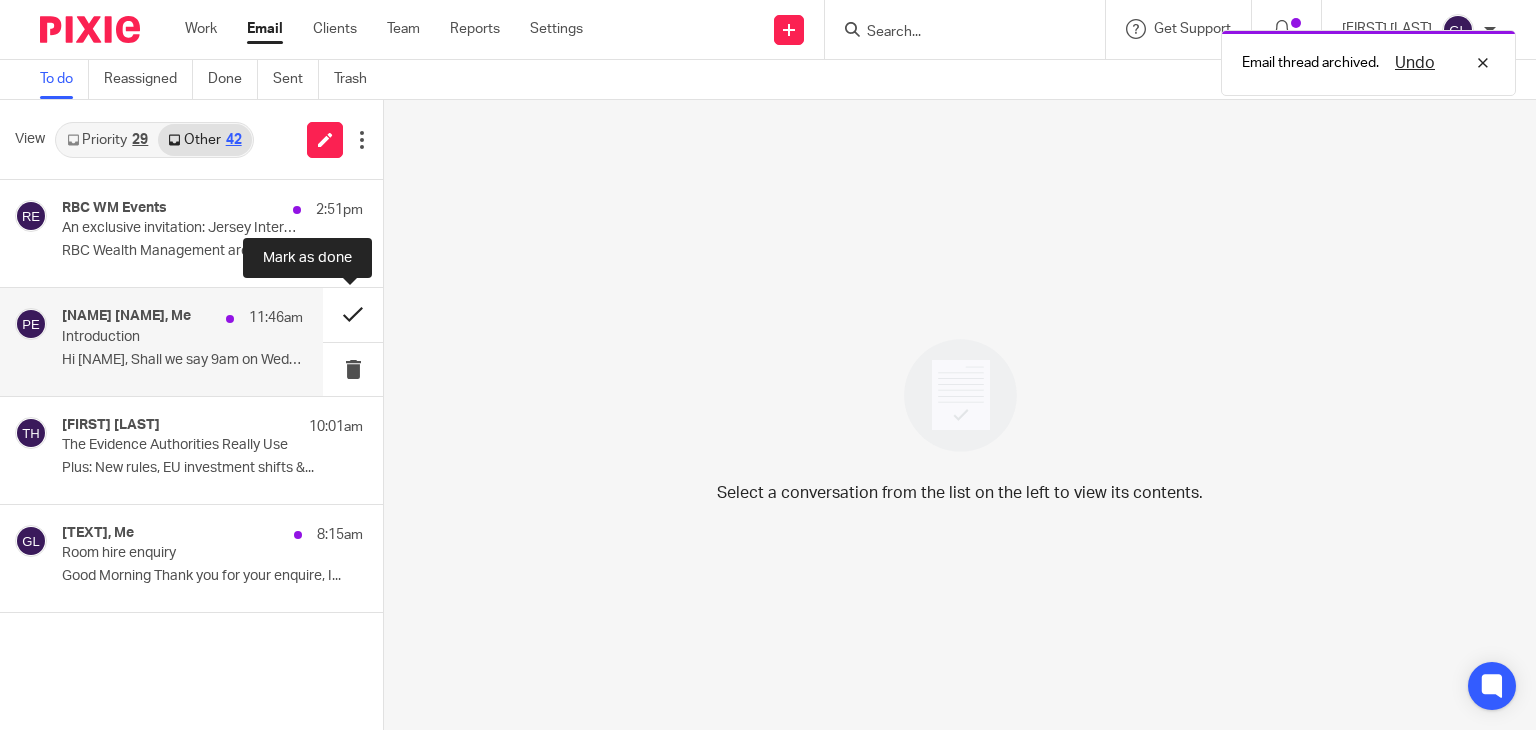 click at bounding box center [353, 314] 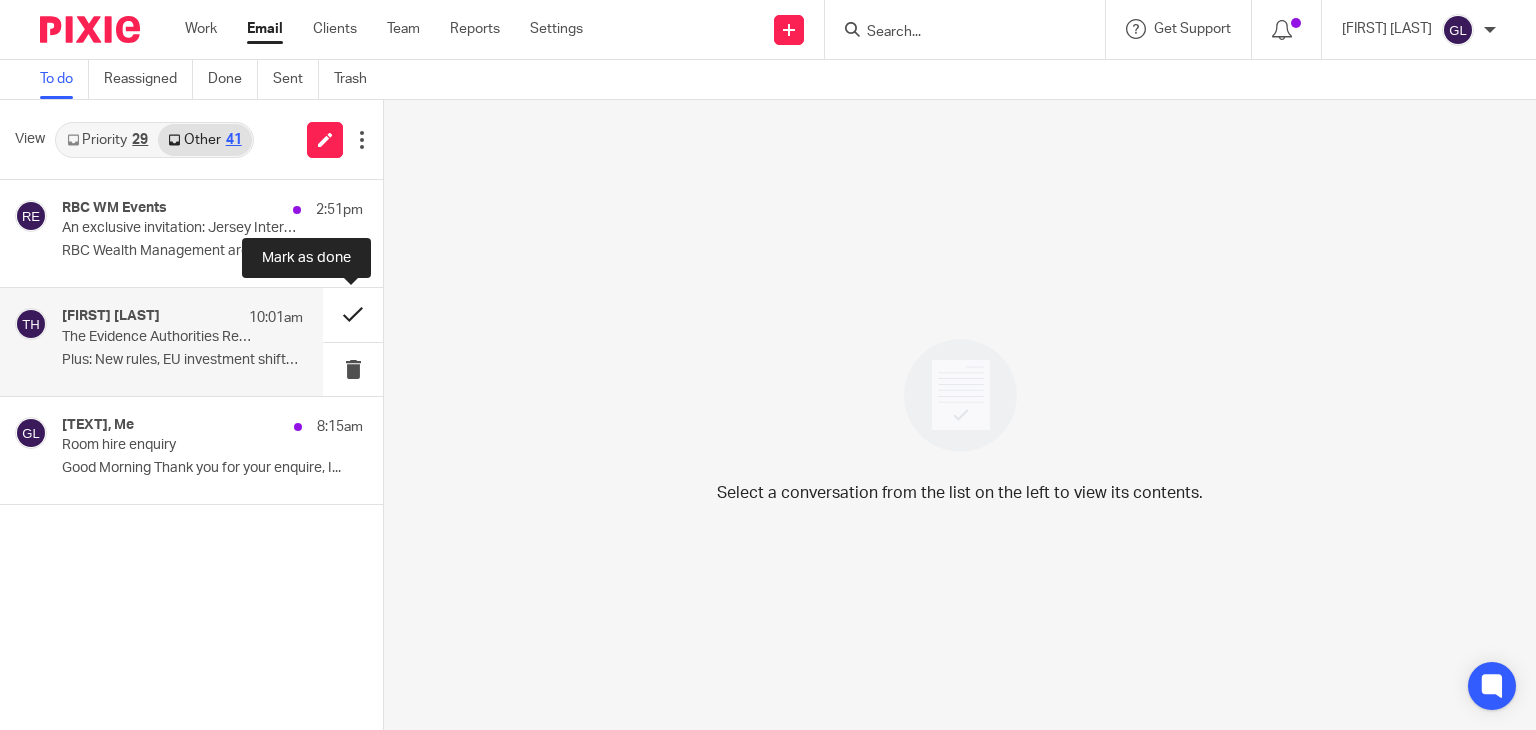 click at bounding box center [353, 314] 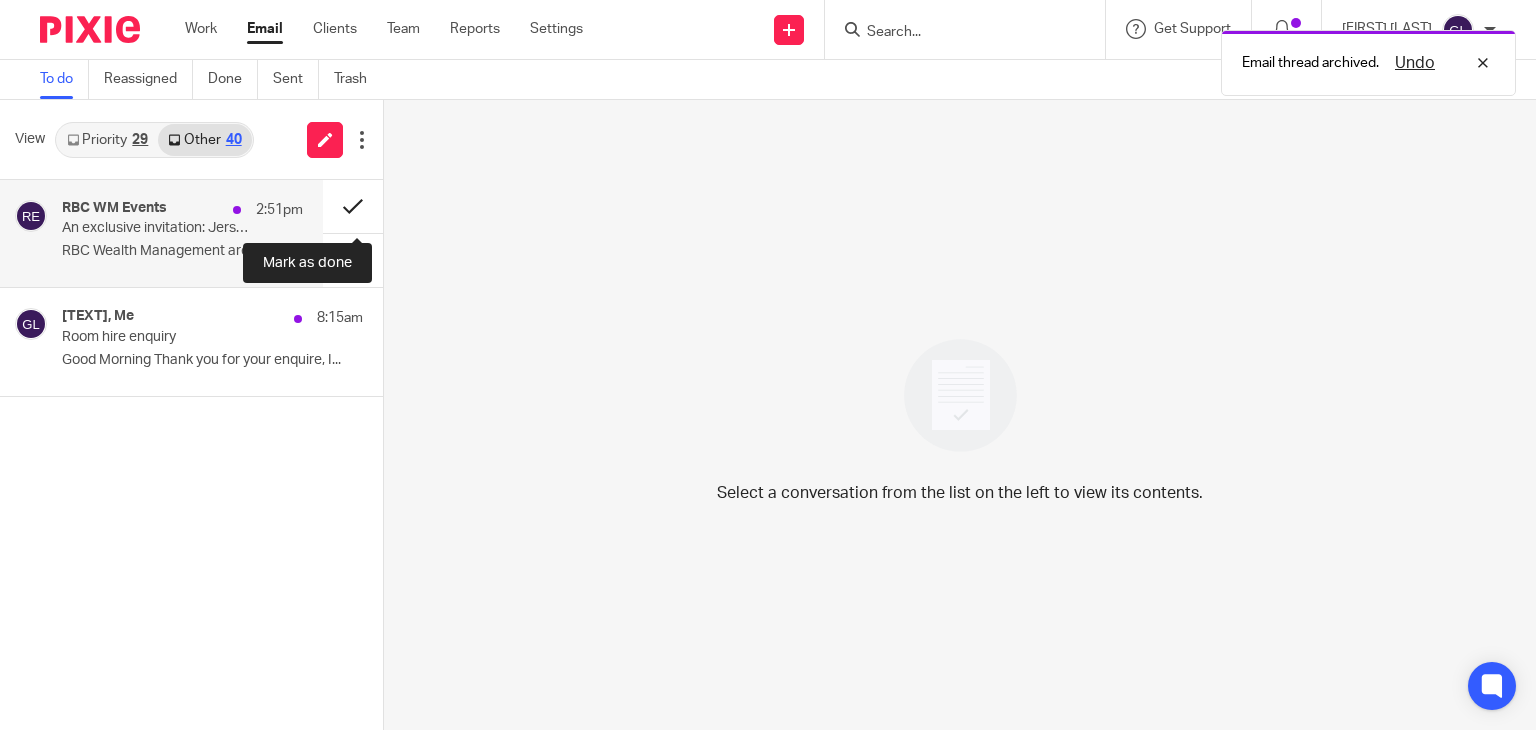 click at bounding box center (353, 206) 